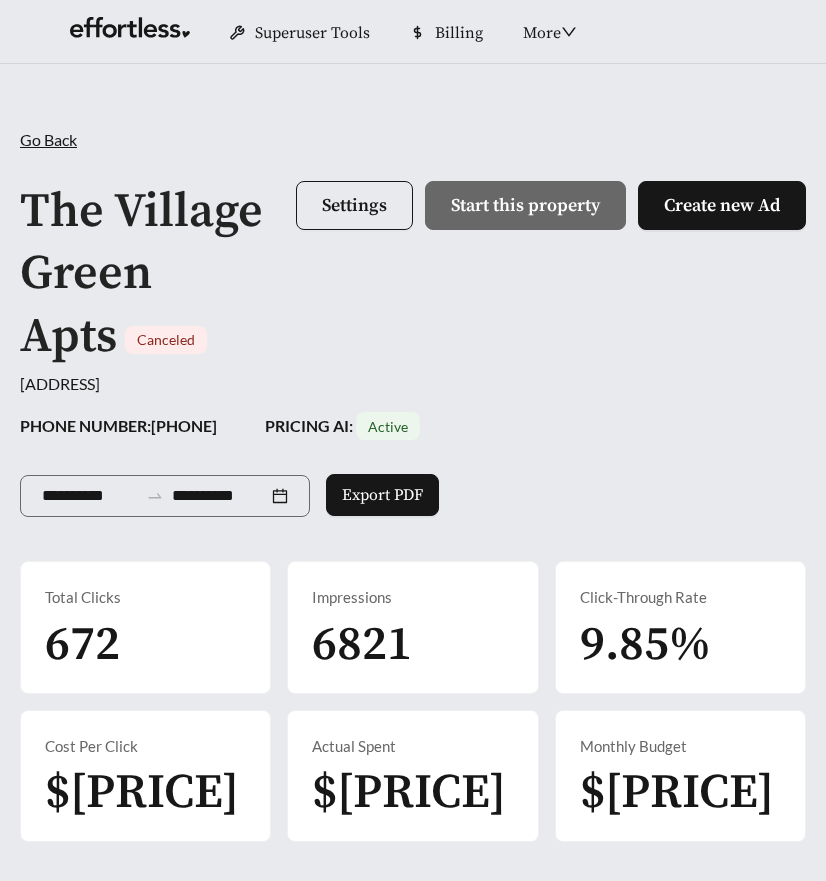 scroll, scrollTop: 0, scrollLeft: 0, axis: both 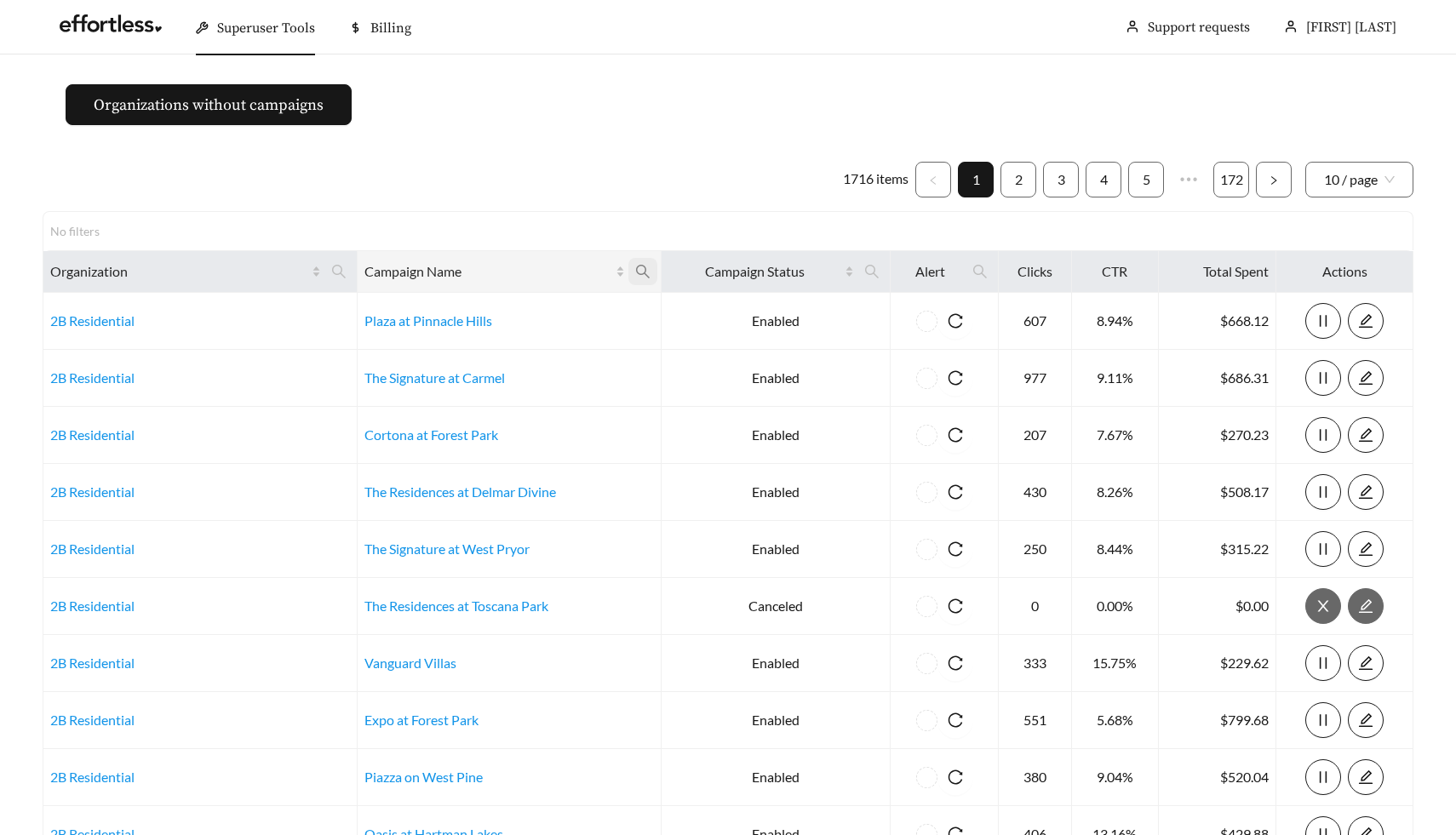 click at bounding box center (339, 272) 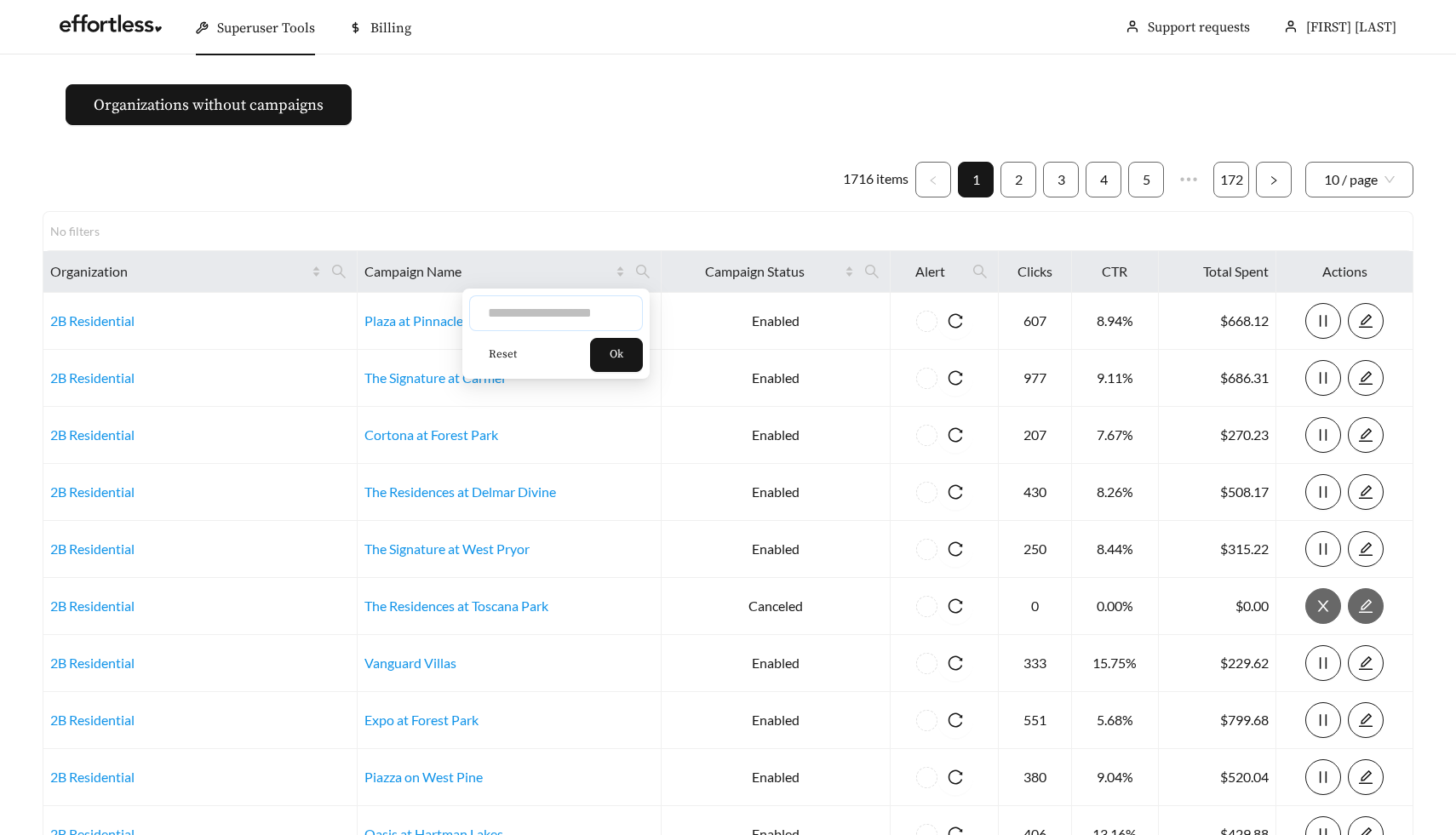 click at bounding box center (556, 313) 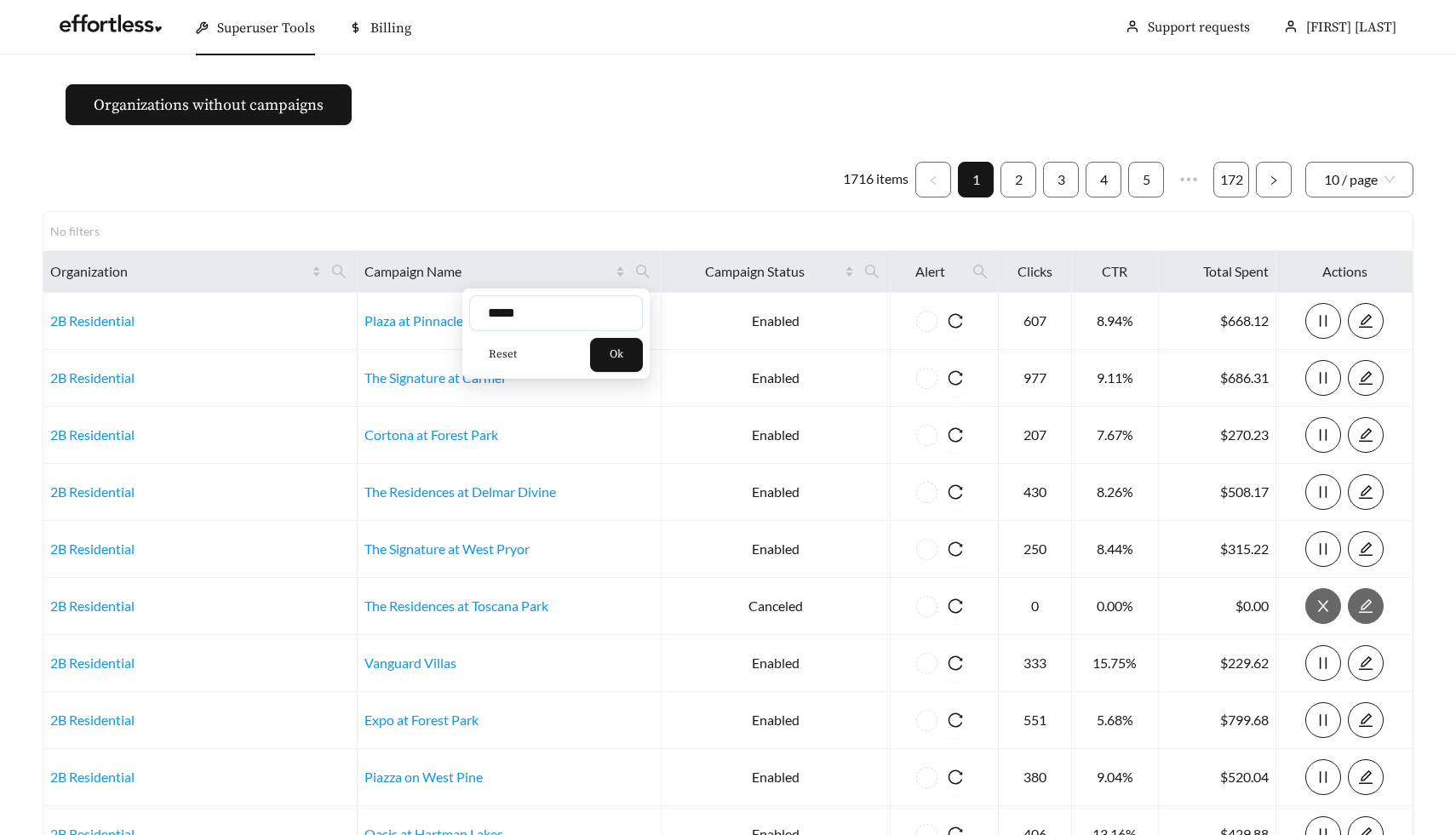 type on "*****" 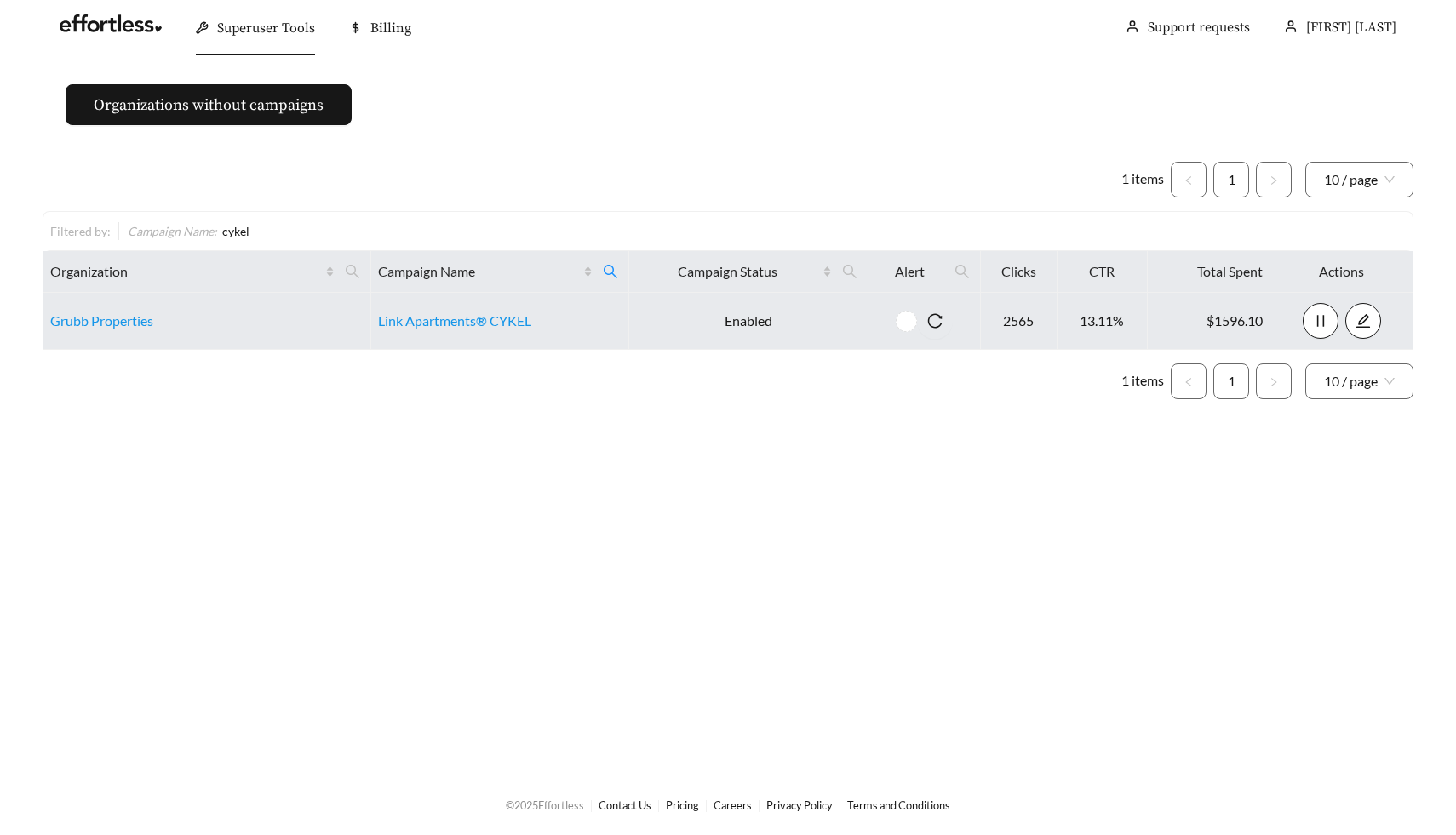 click on "Link Apartments® CYKEL" at bounding box center [500, 321] 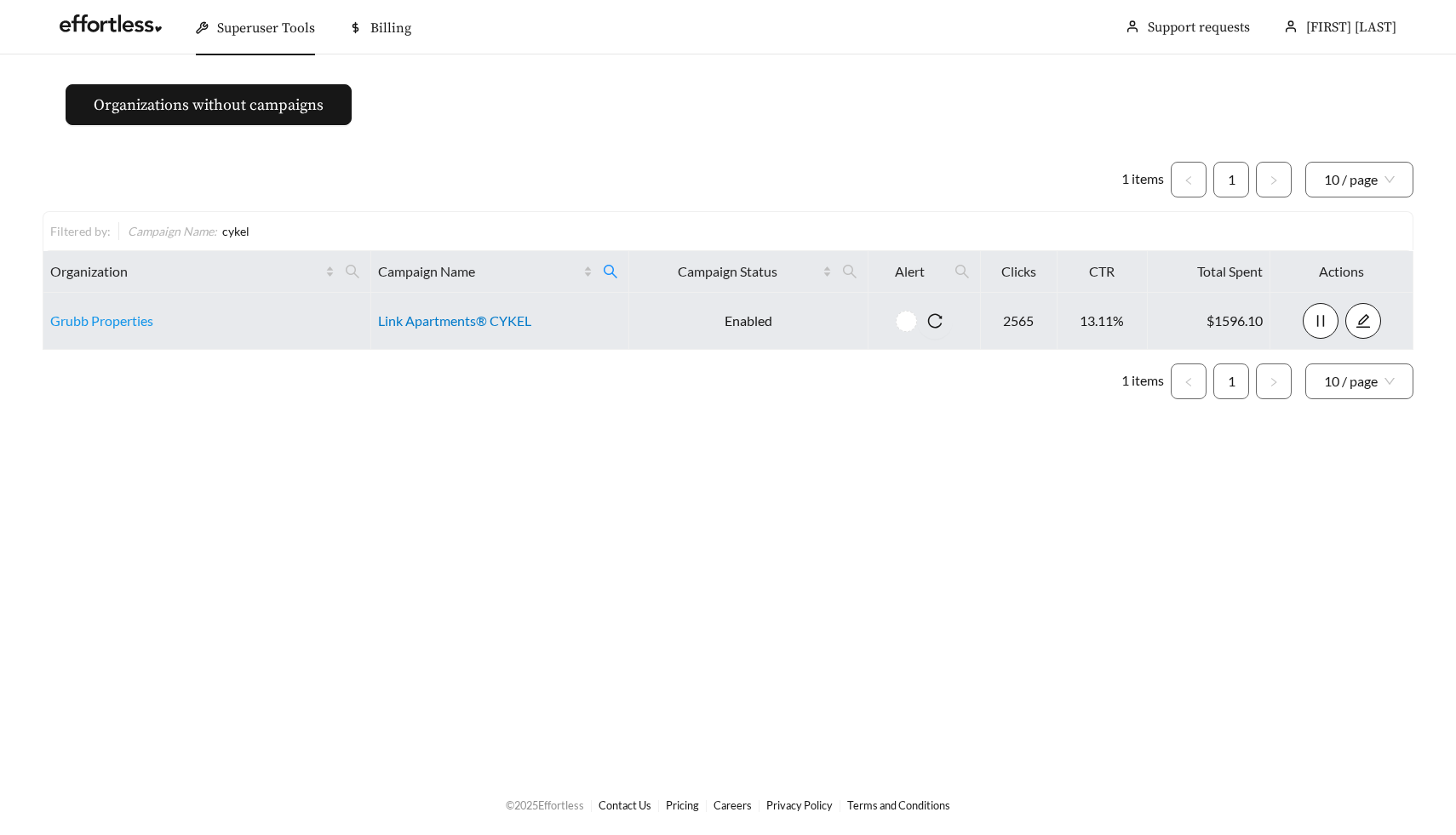 click on "Link Apartments® CYKEL" at bounding box center [455, 320] 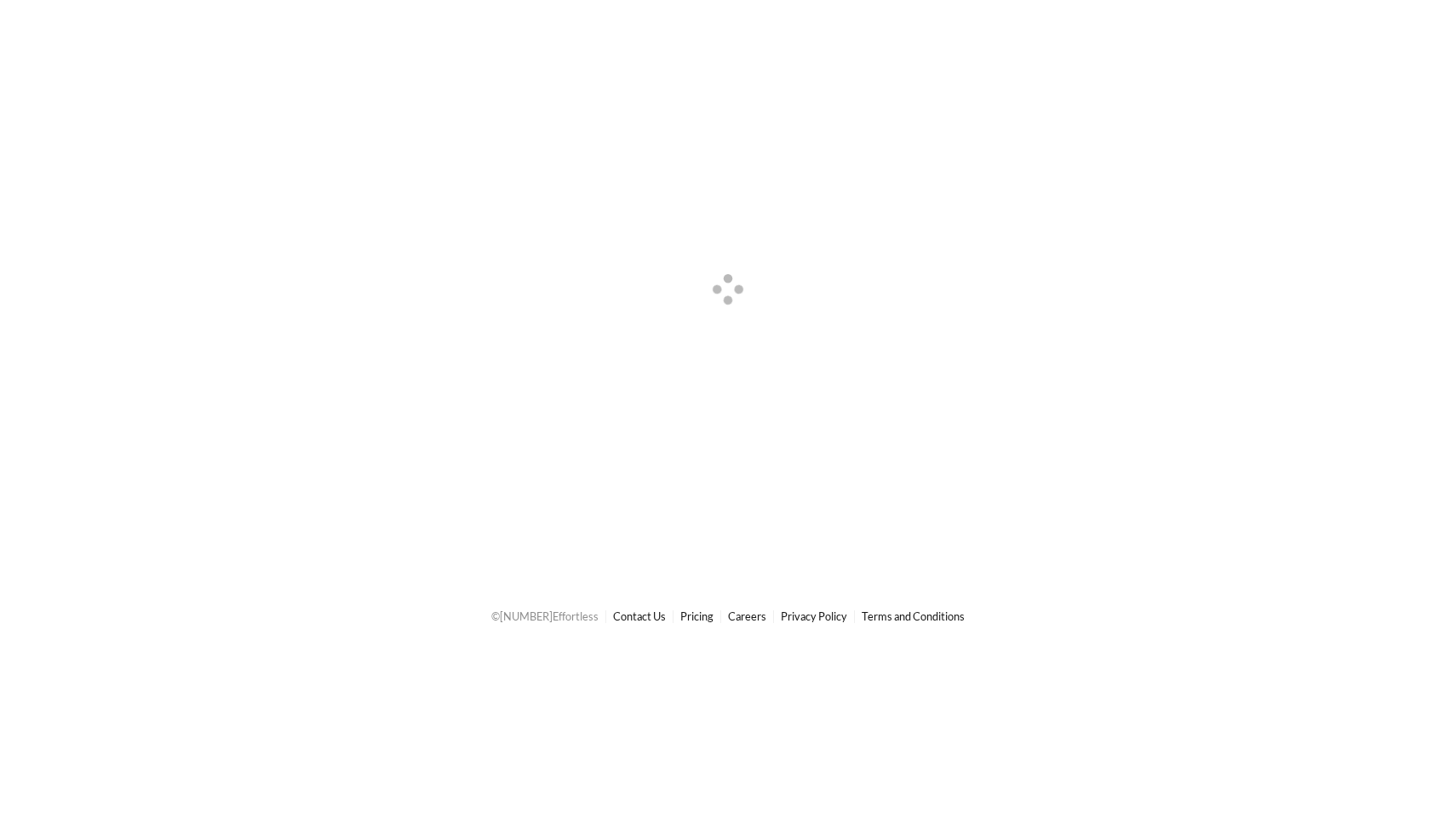 scroll, scrollTop: 0, scrollLeft: 0, axis: both 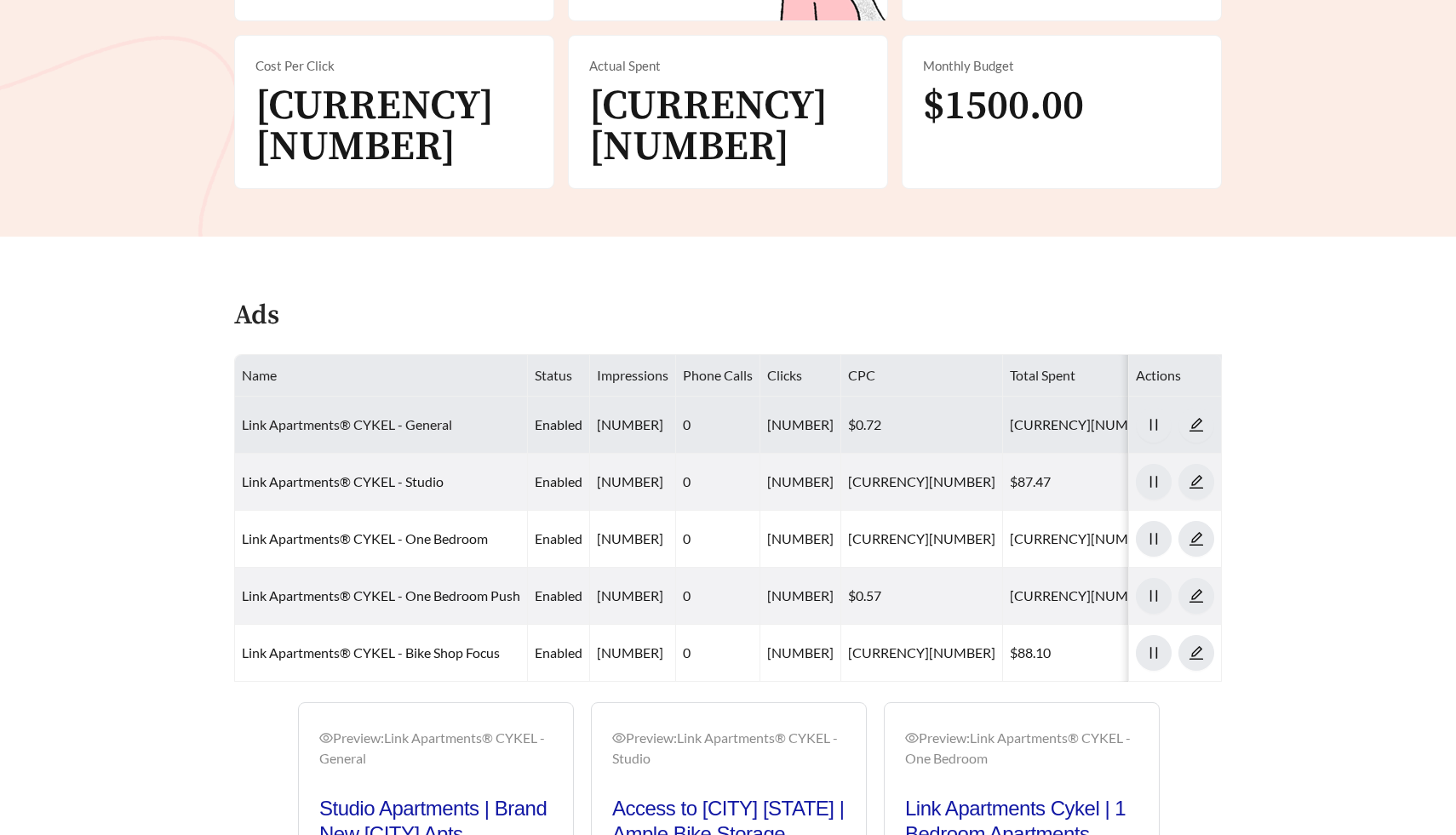 click on "Link Apartments® CYKEL - General" at bounding box center [347, 424] 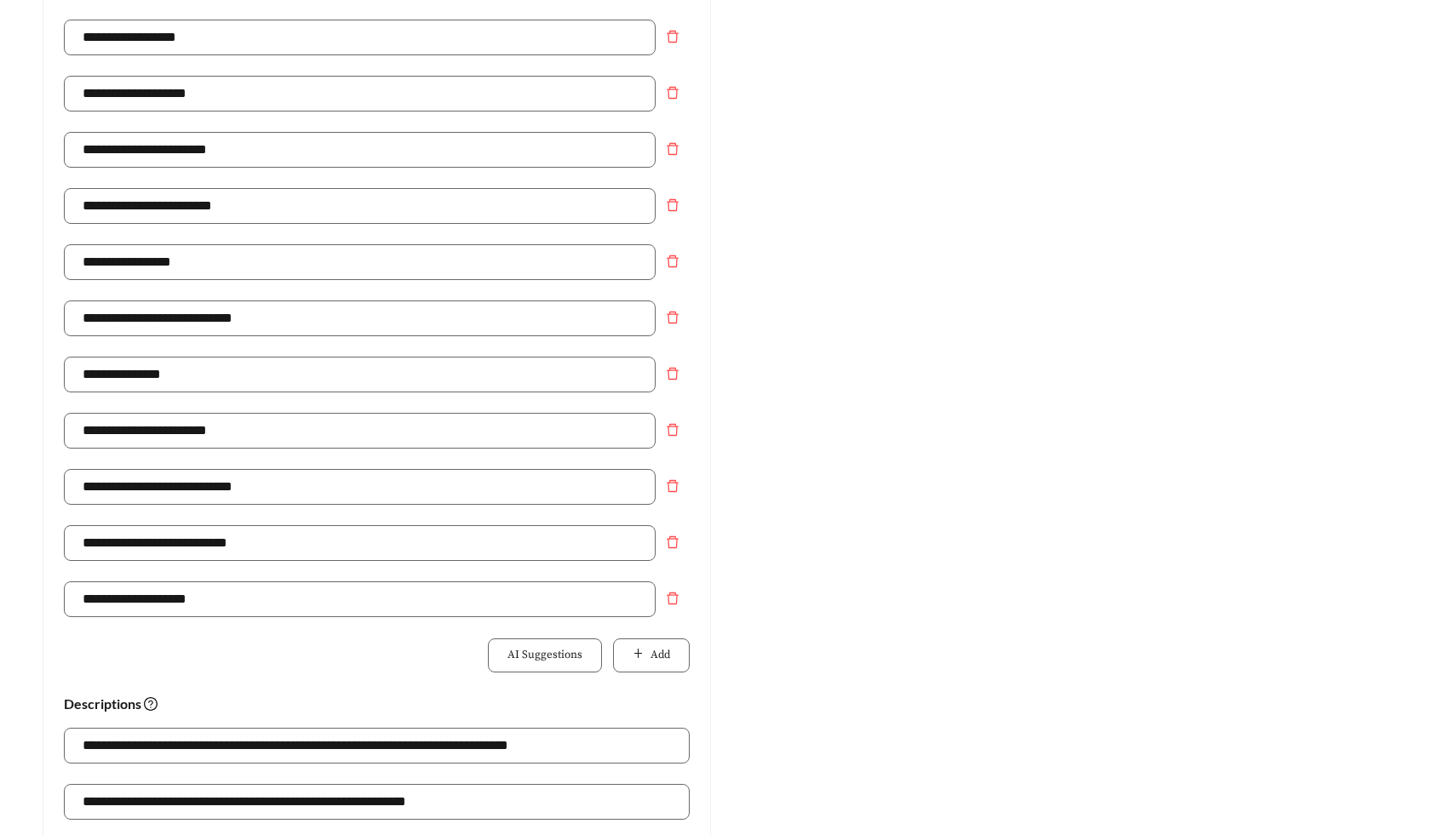 scroll, scrollTop: 708, scrollLeft: 0, axis: vertical 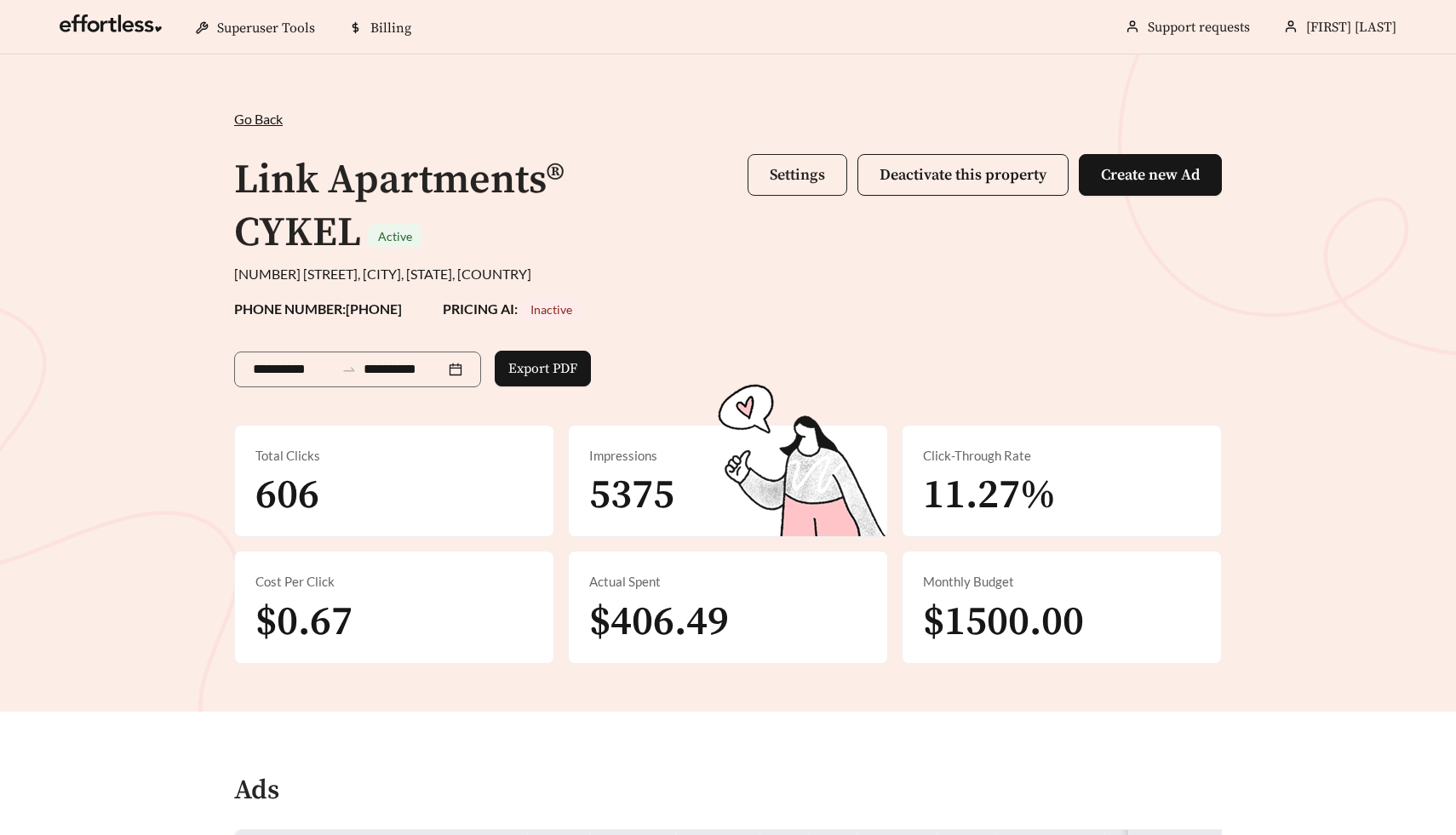 click on "Settings" at bounding box center [797, 174] 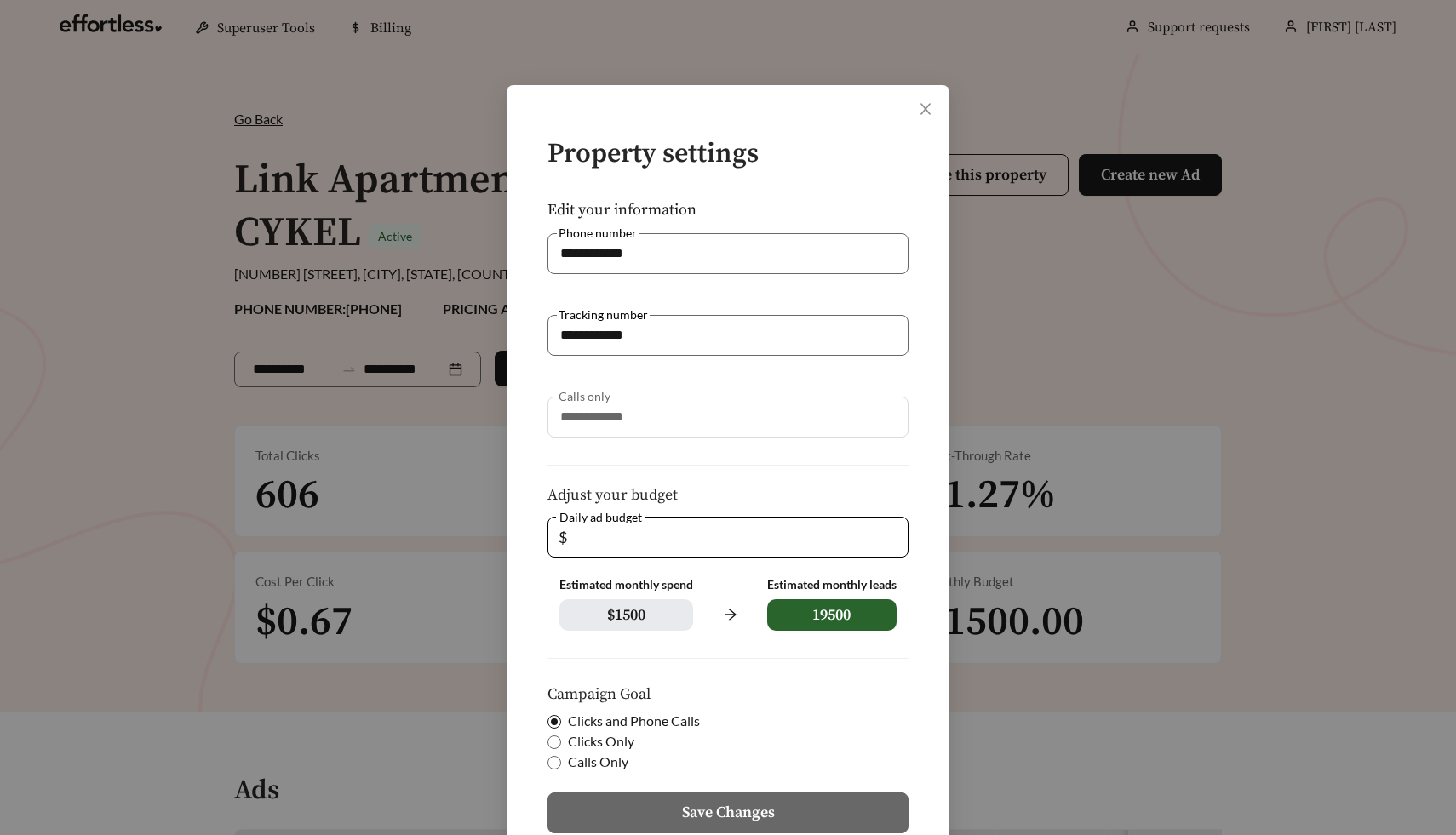 scroll, scrollTop: 129, scrollLeft: 0, axis: vertical 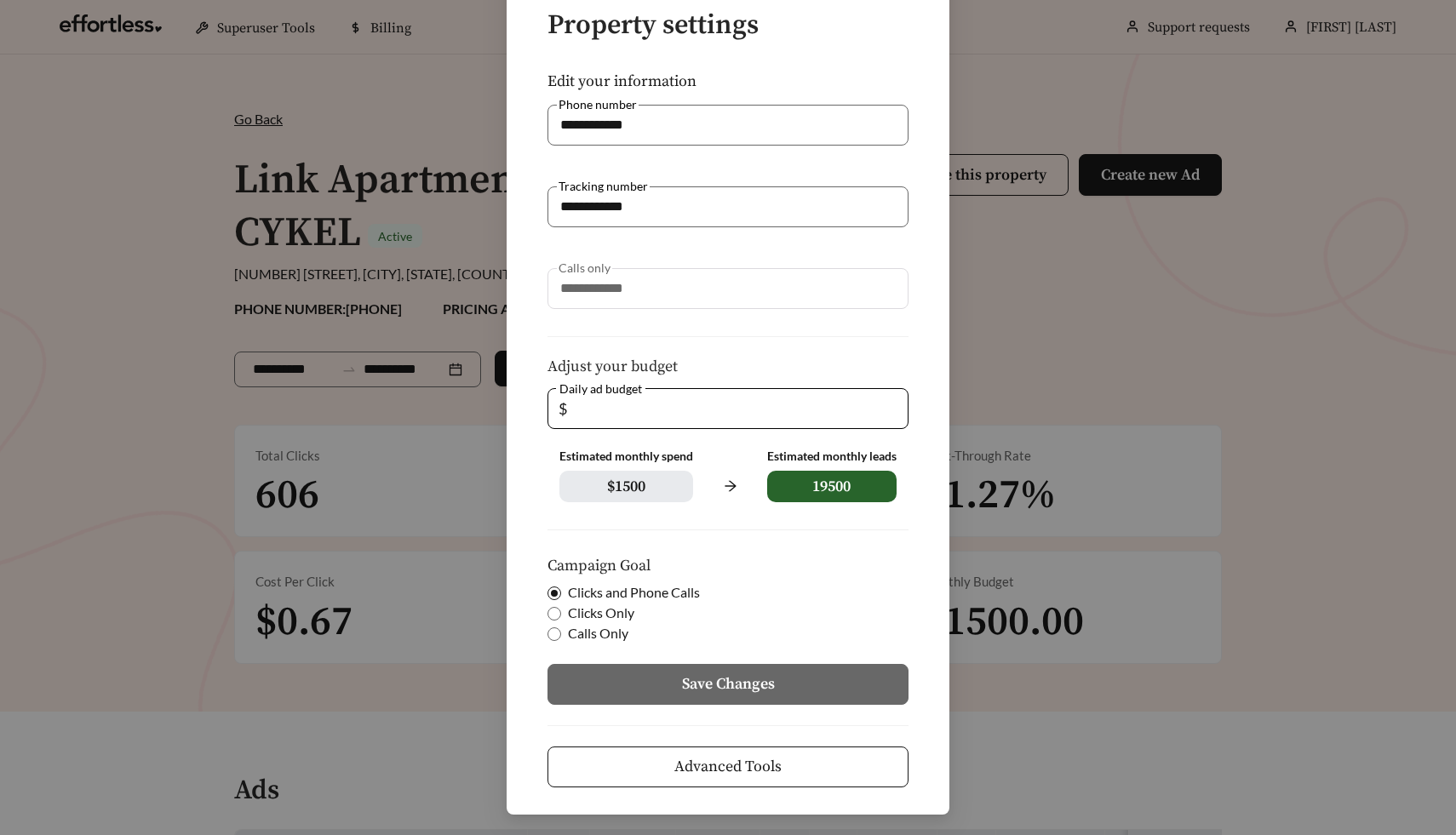 click on "Advanced Tools" at bounding box center [728, 766] 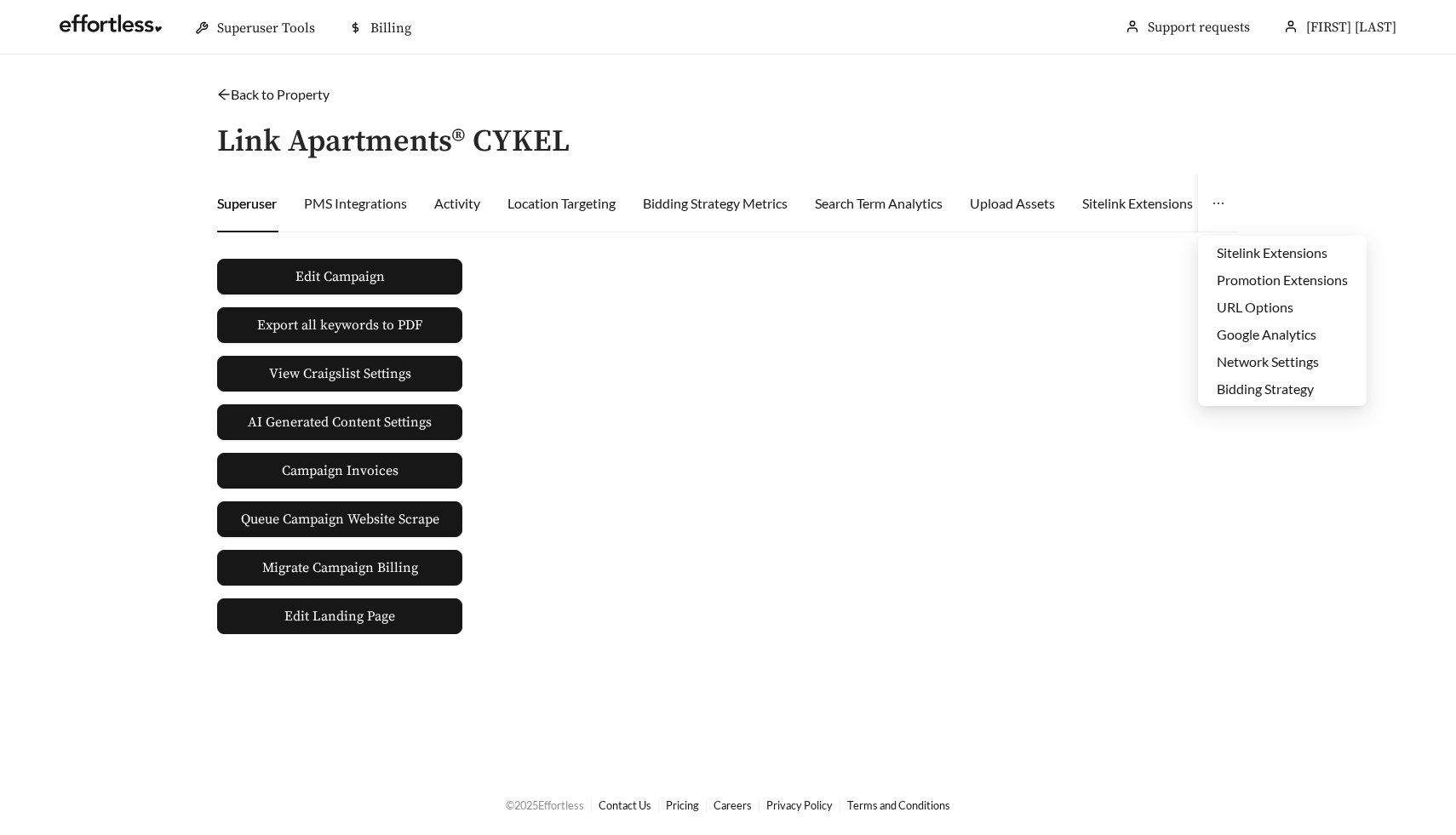 click at bounding box center (1218, 203) 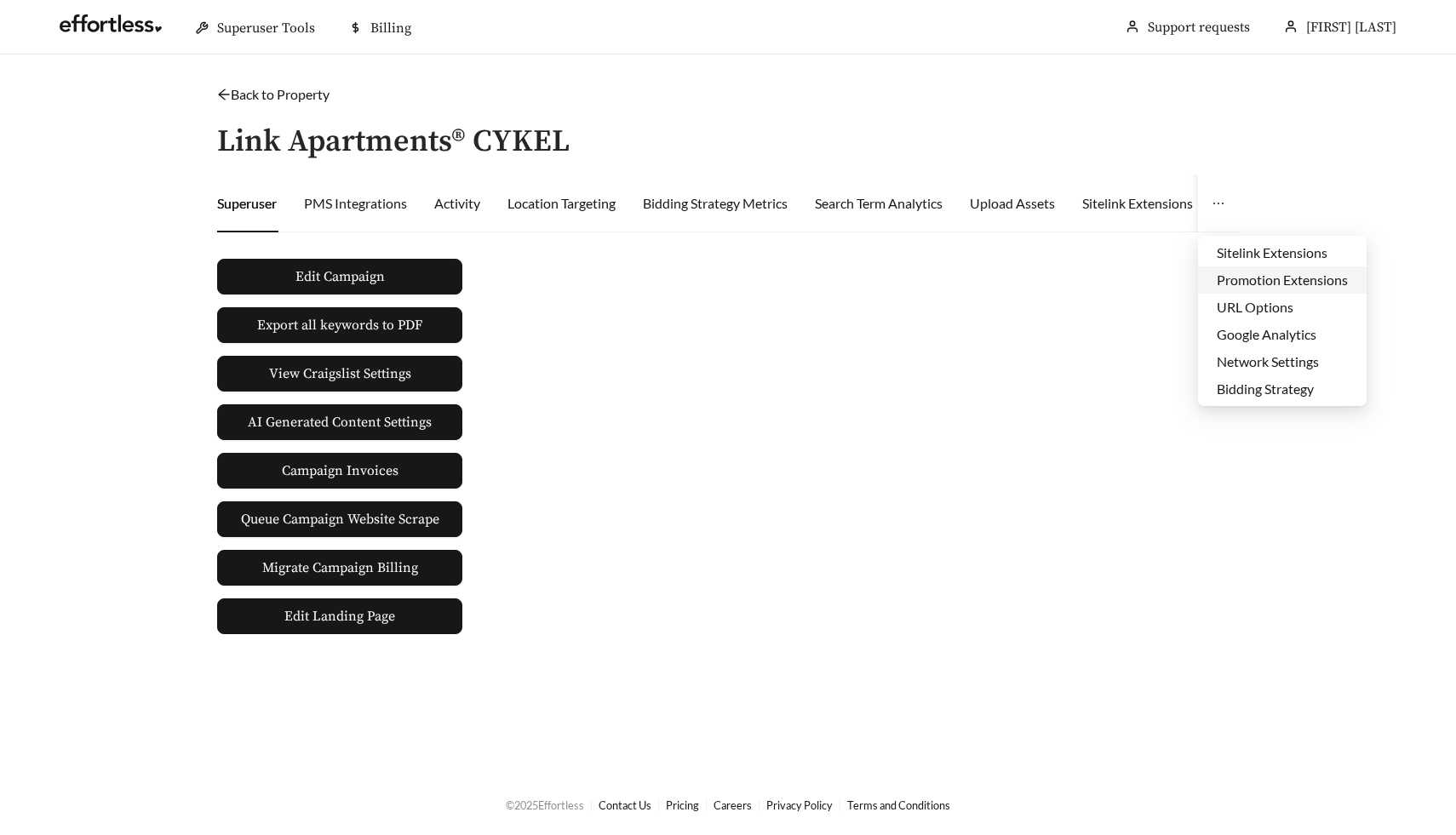 click on "Promotion Extensions" at bounding box center [1282, 280] 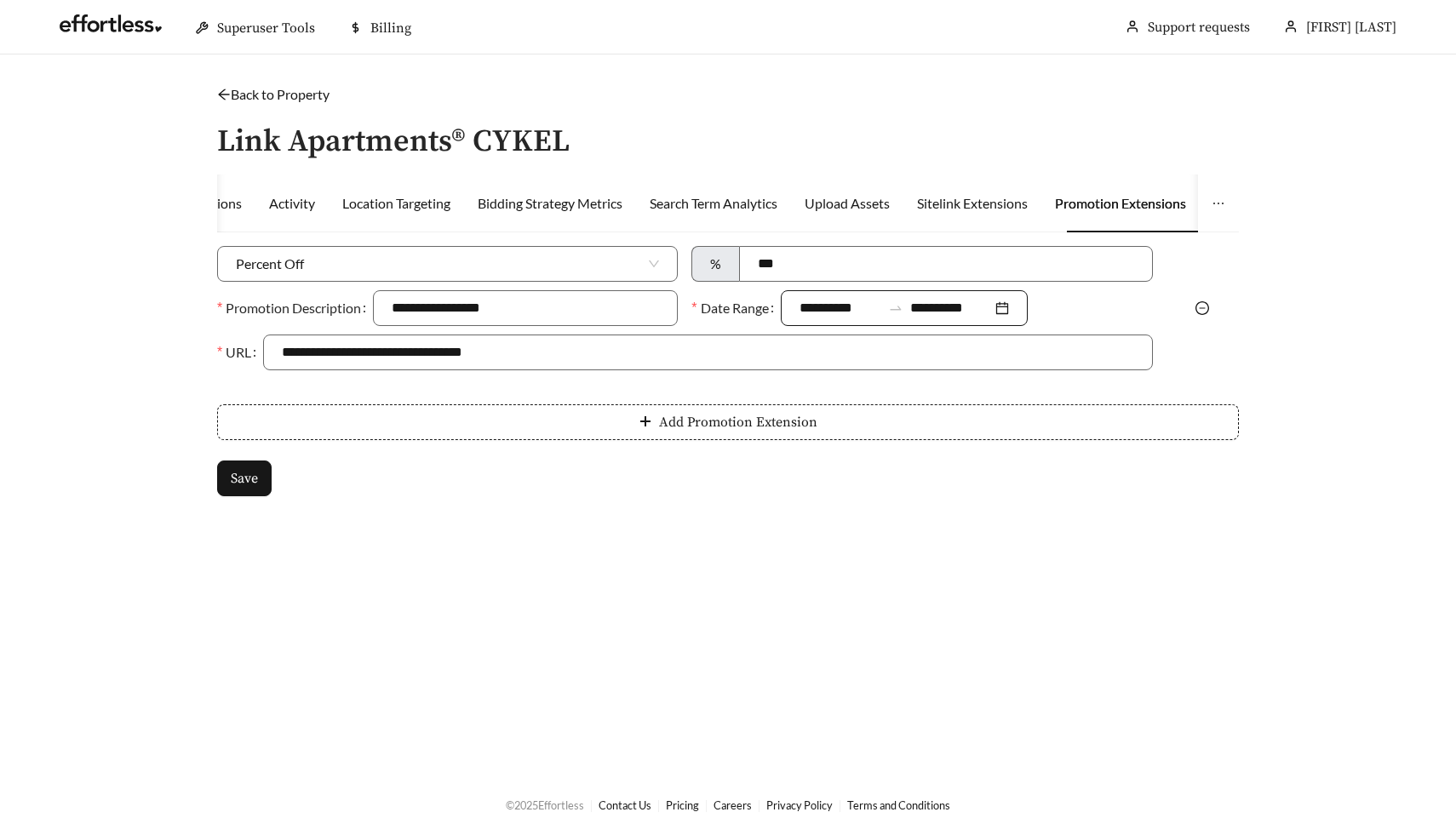 click on "**********" at bounding box center [840, 308] 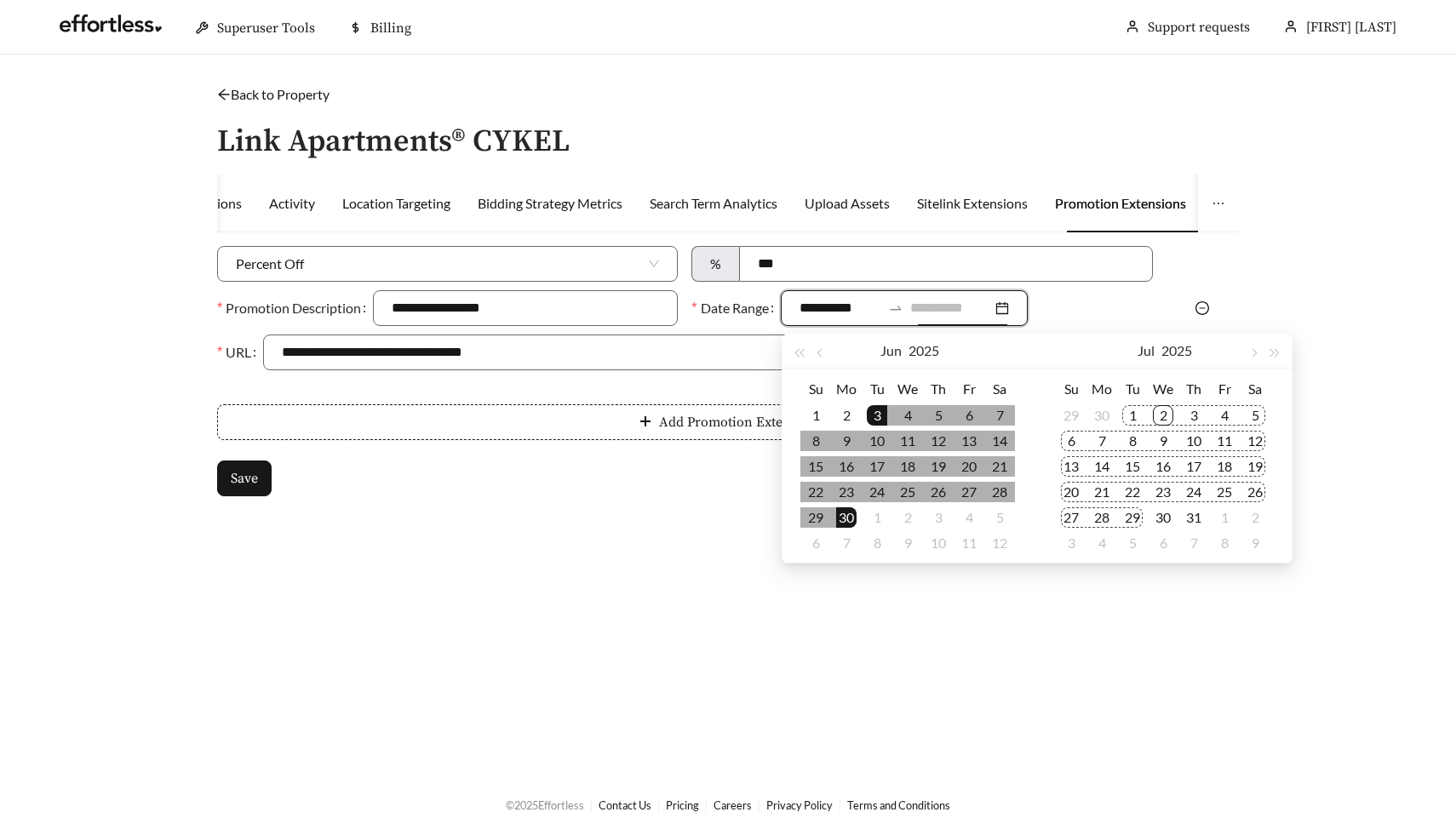 click on "29" at bounding box center [1132, 518] 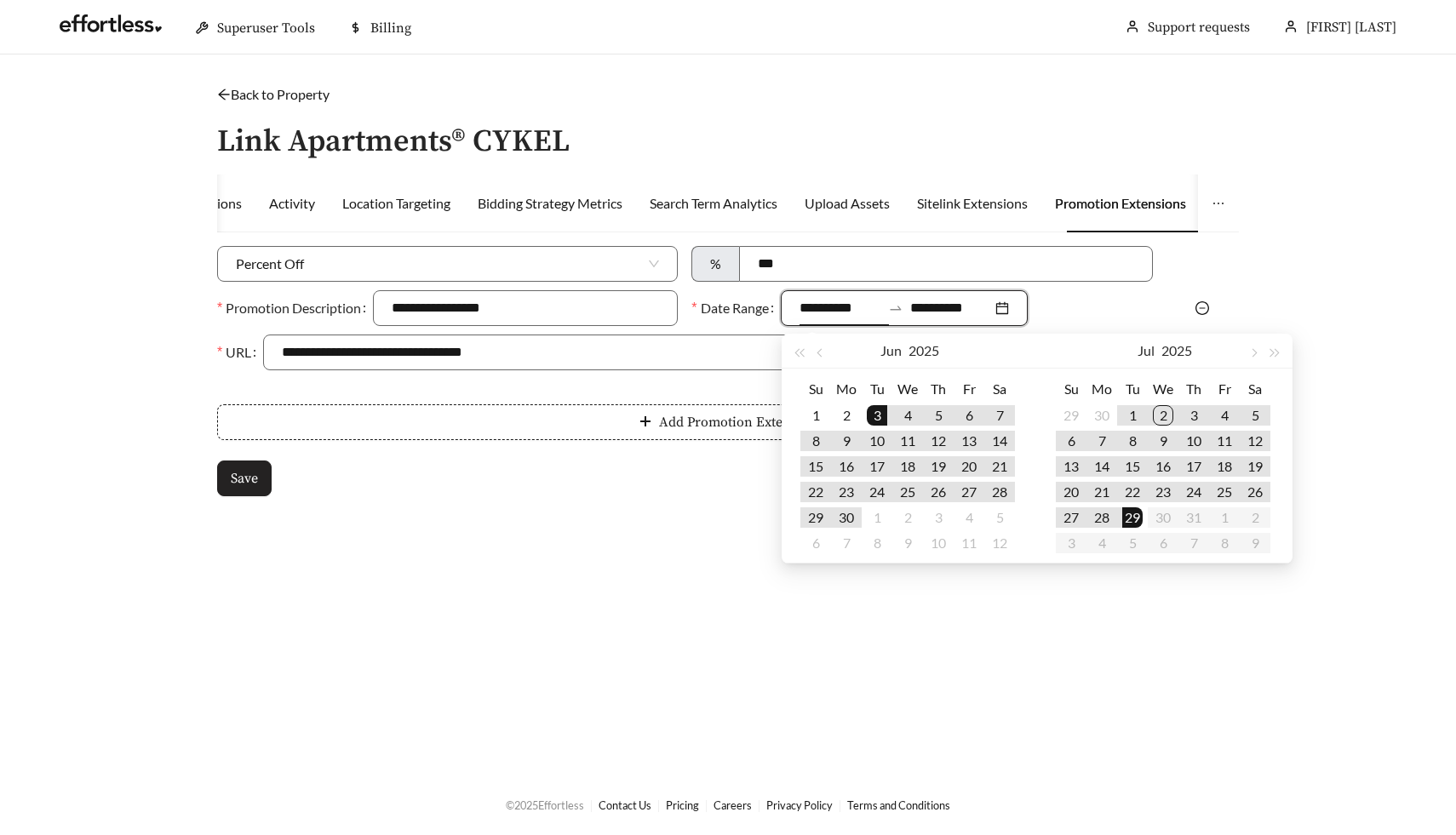 click on "Save" at bounding box center (244, 478) 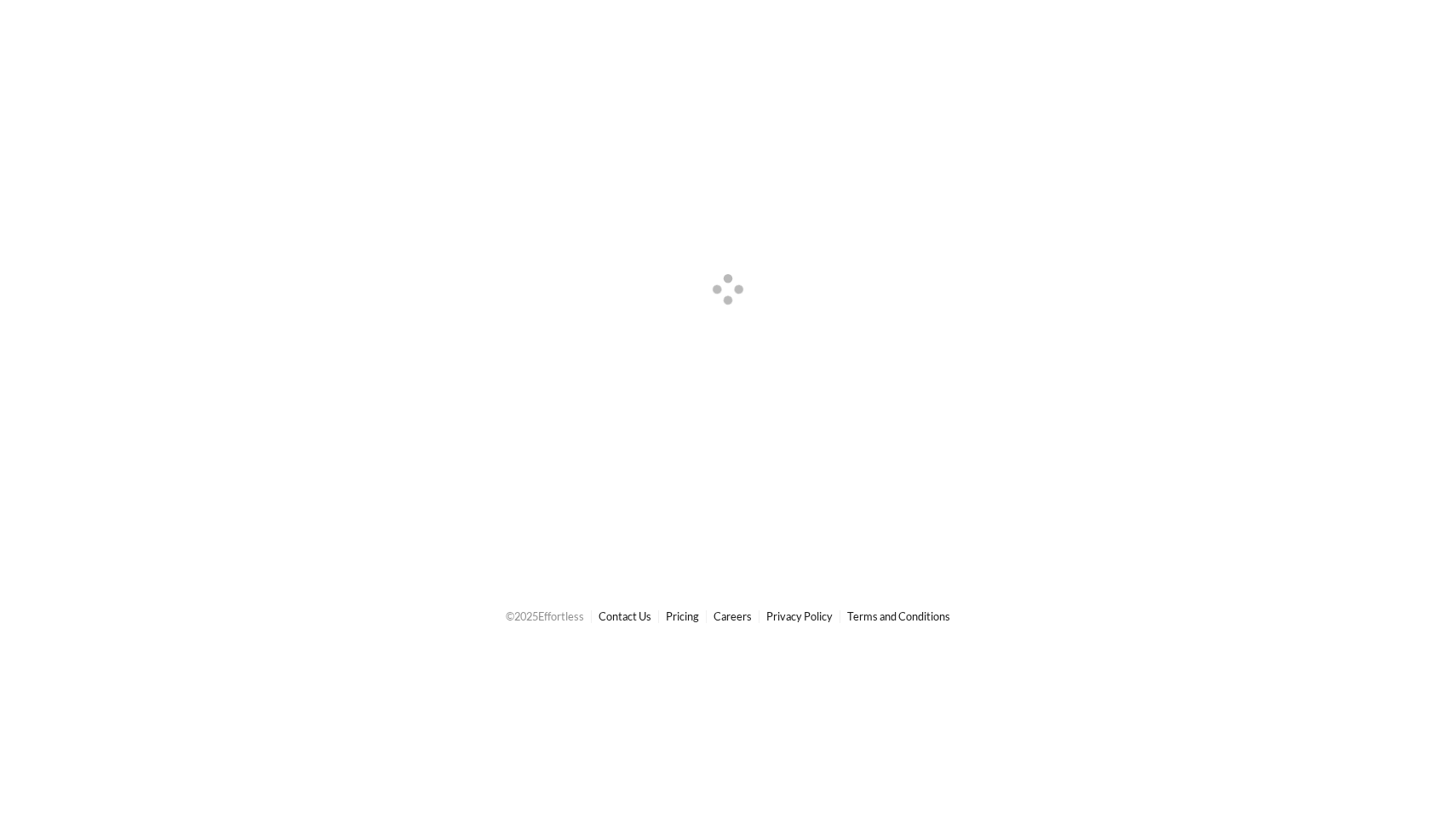 scroll, scrollTop: 0, scrollLeft: 0, axis: both 